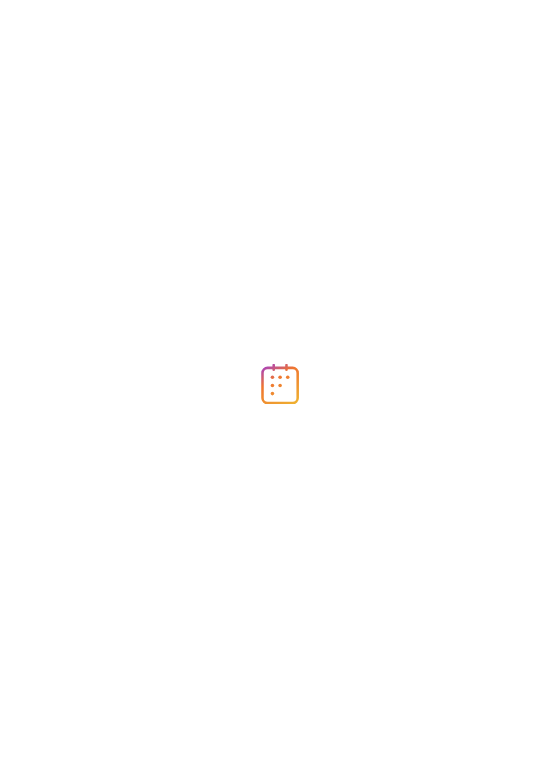 scroll, scrollTop: 0, scrollLeft: 0, axis: both 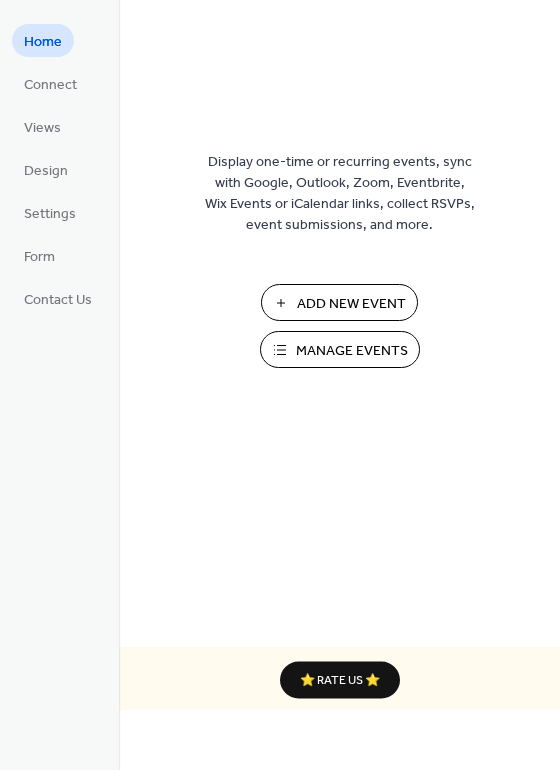 click on "Add New Event" at bounding box center (351, 304) 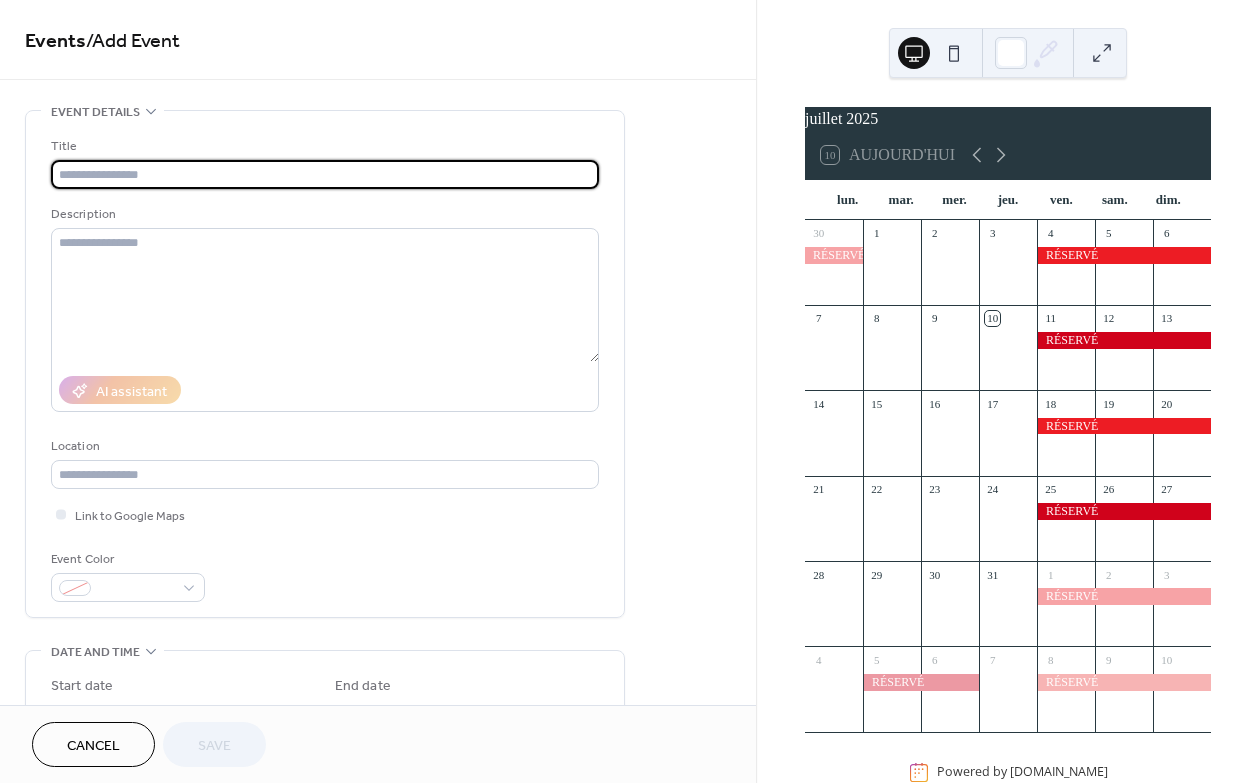 scroll, scrollTop: 0, scrollLeft: 0, axis: both 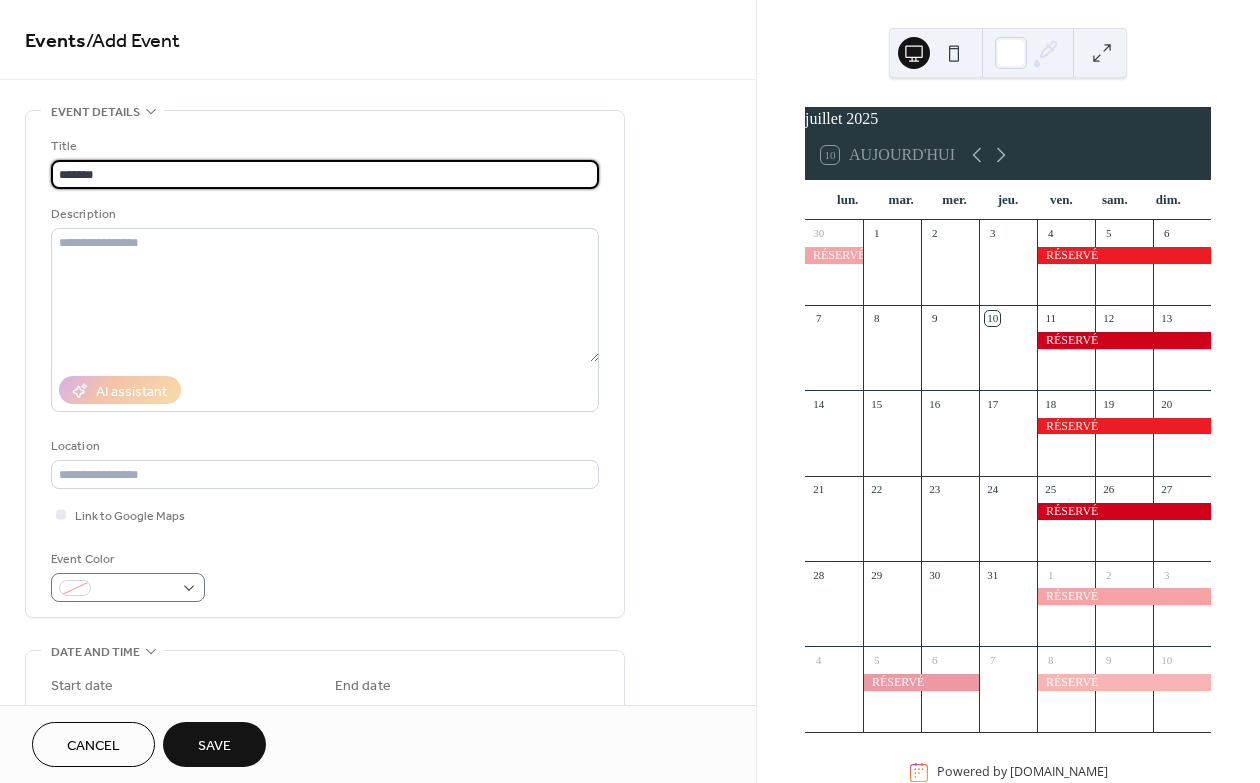 type on "*******" 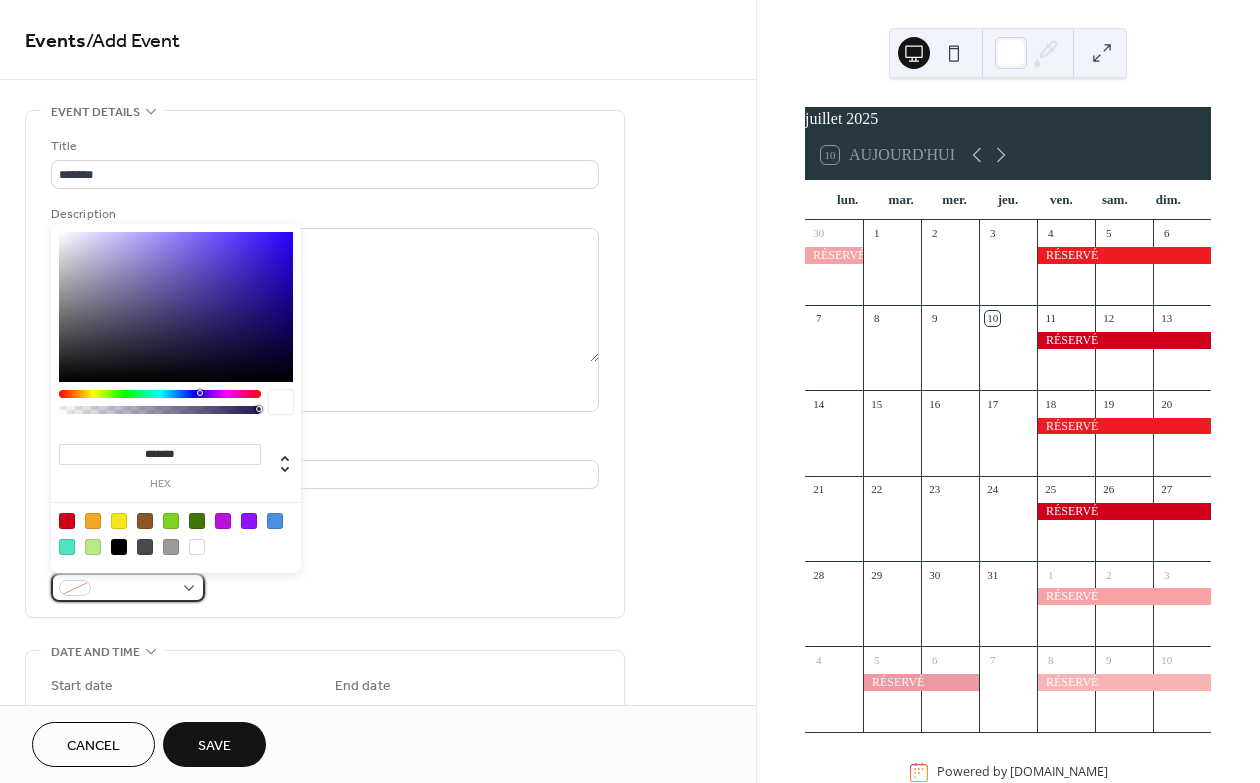 click at bounding box center (128, 587) 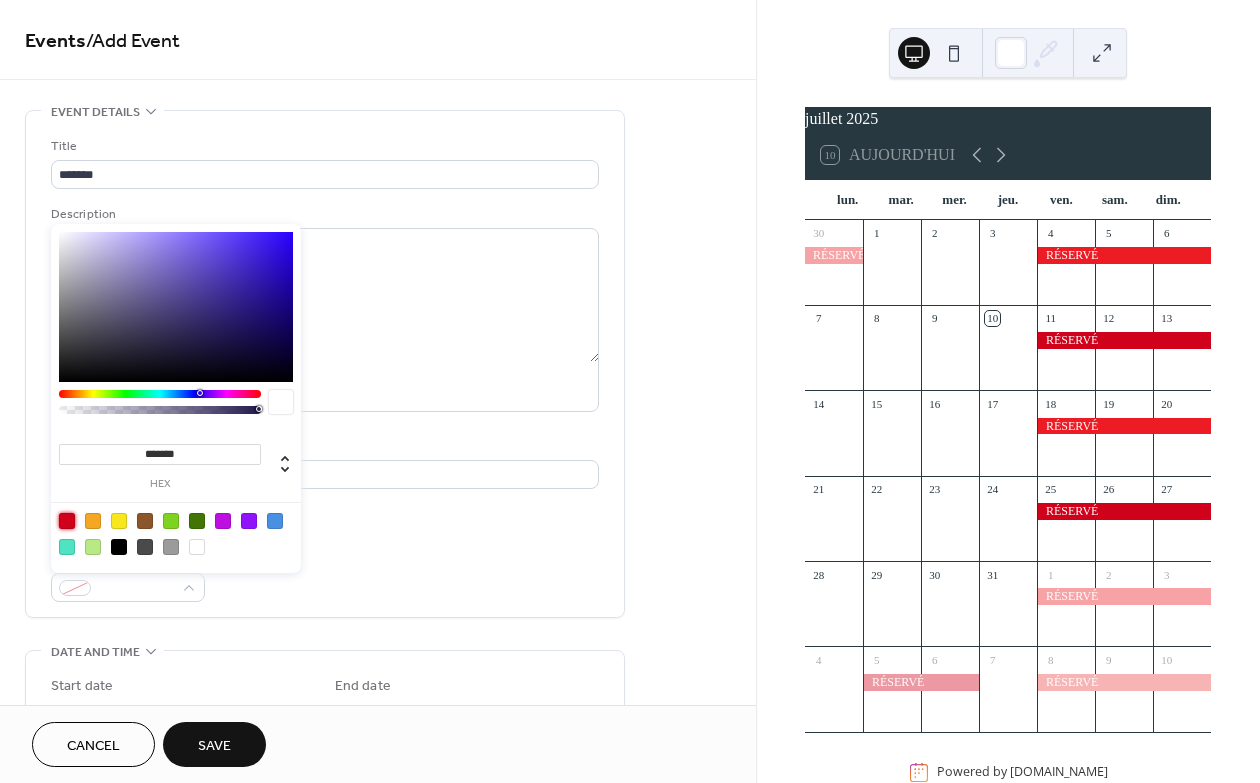 click at bounding box center [67, 521] 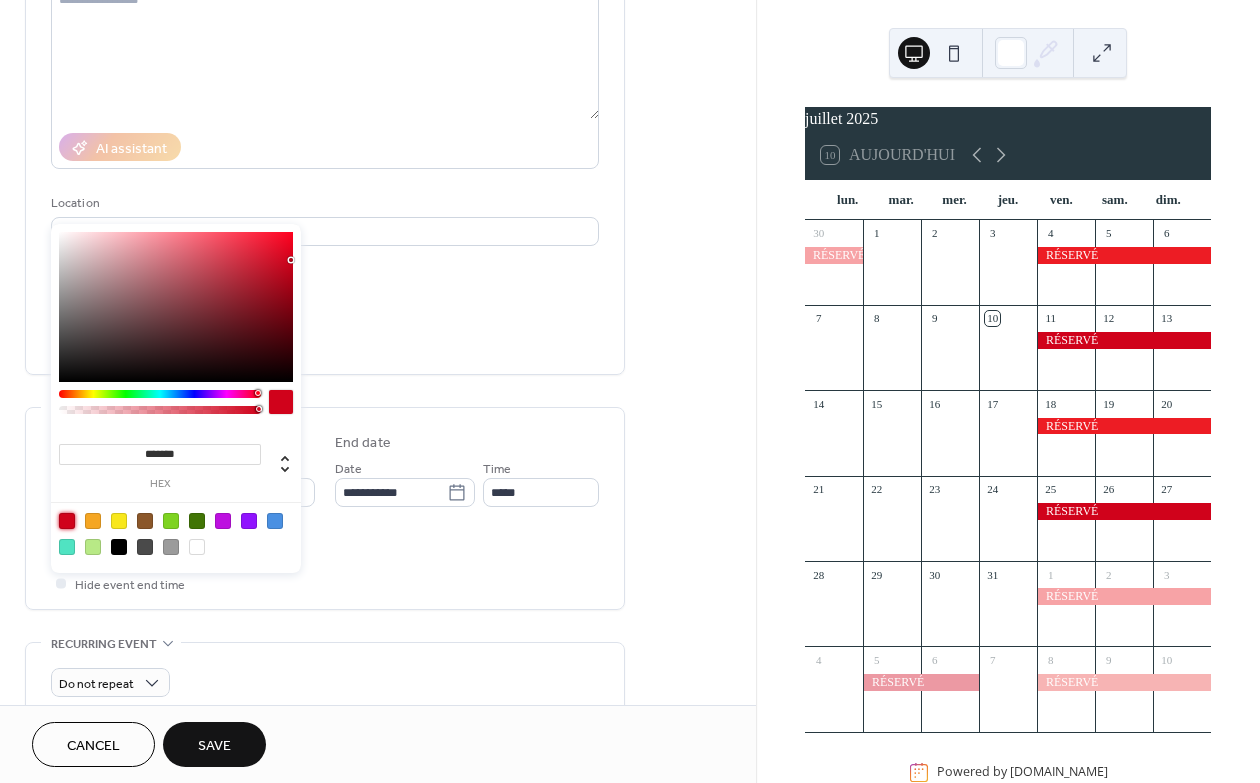 scroll, scrollTop: 300, scrollLeft: 0, axis: vertical 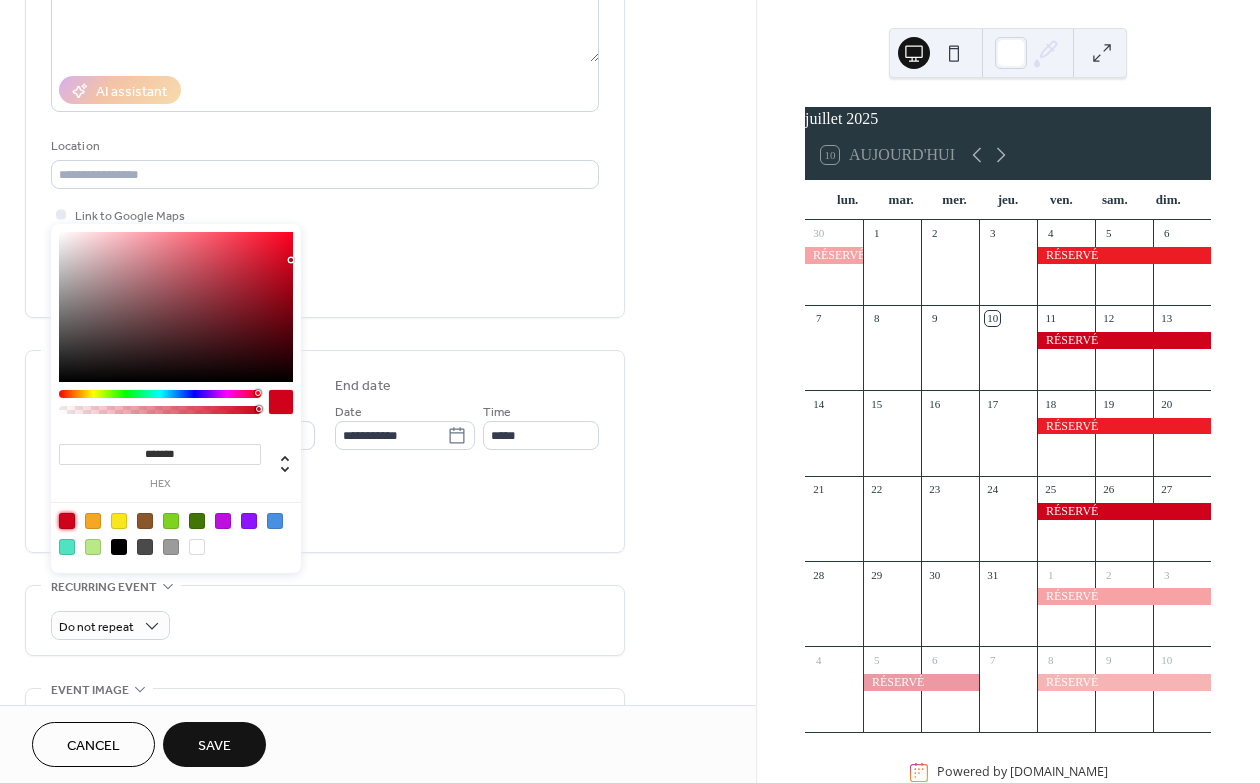 click on "**********" at bounding box center [378, 419] 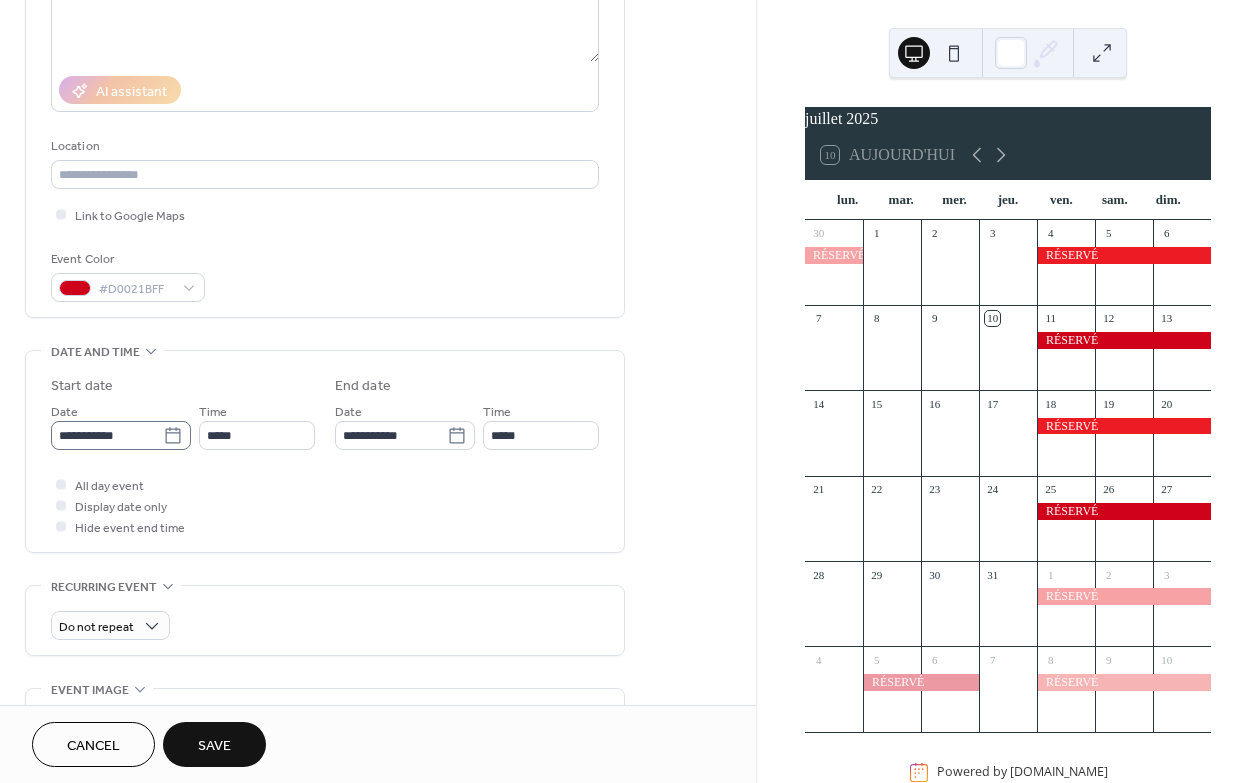 click 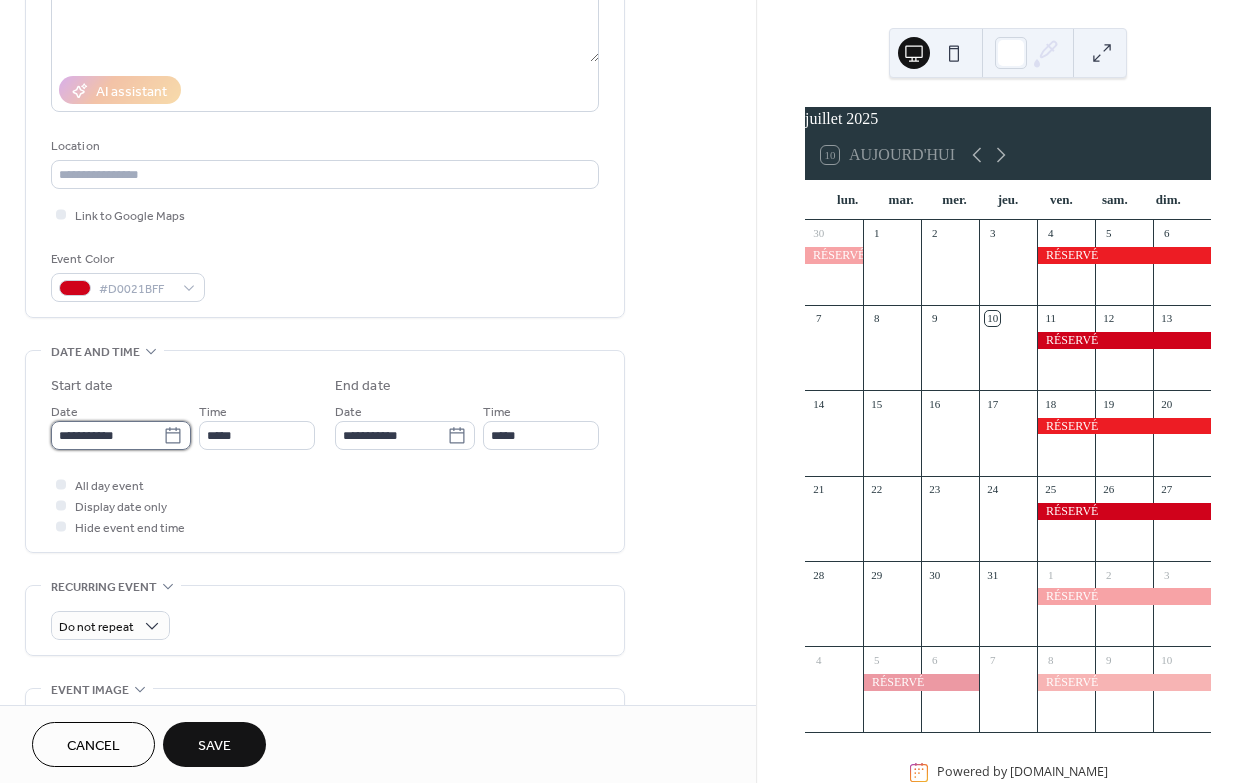 click on "**********" at bounding box center (107, 435) 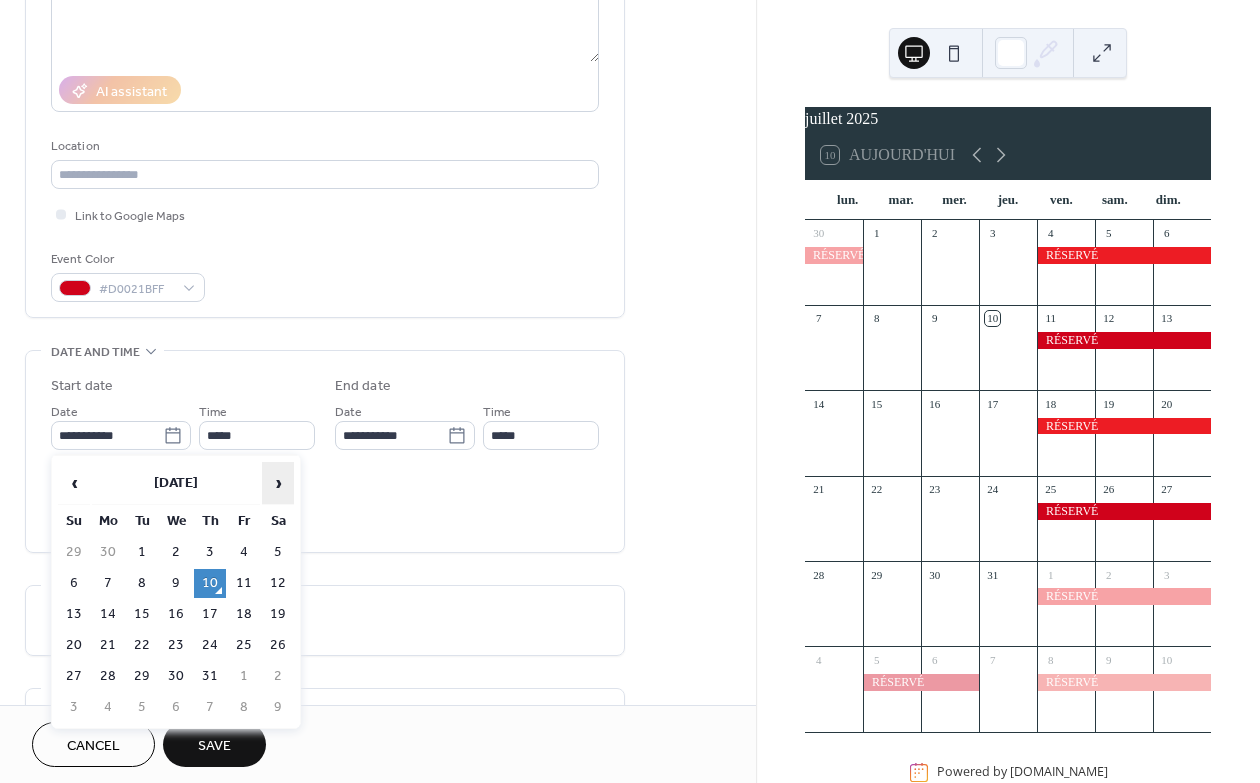 click on "›" at bounding box center [278, 483] 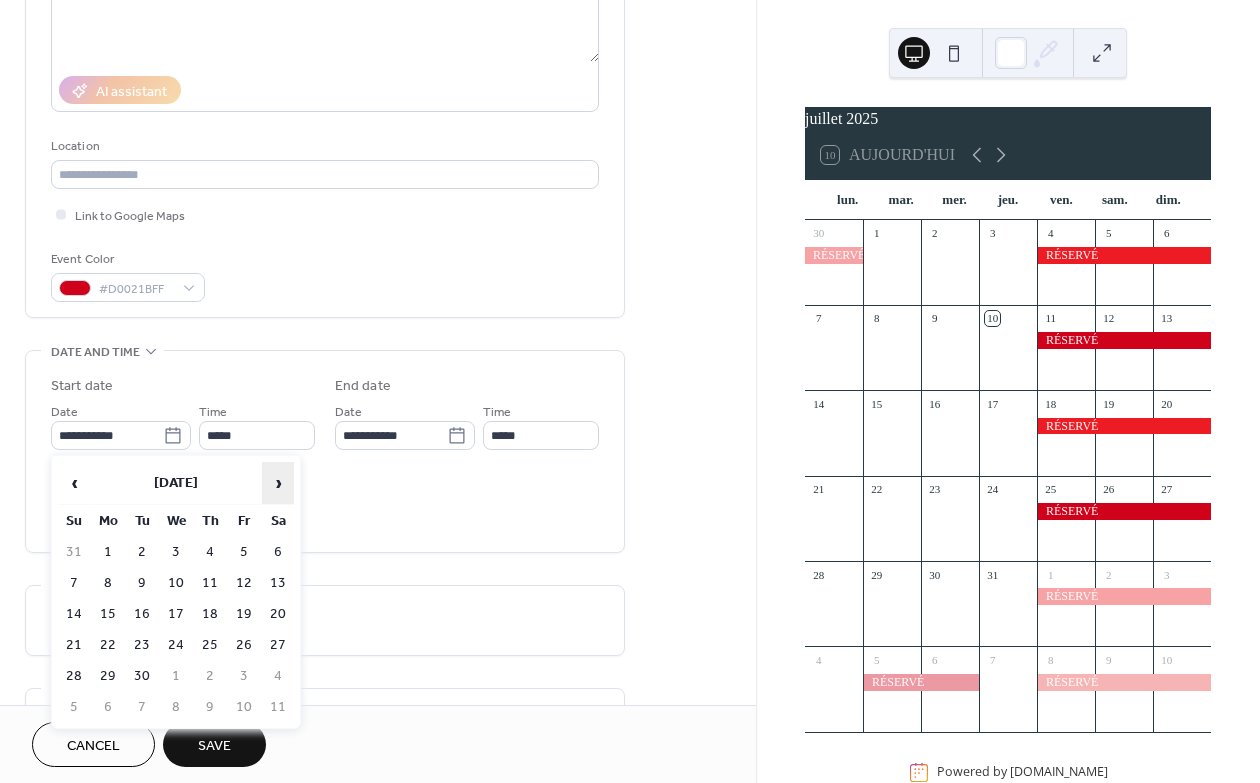 click on "›" at bounding box center (278, 483) 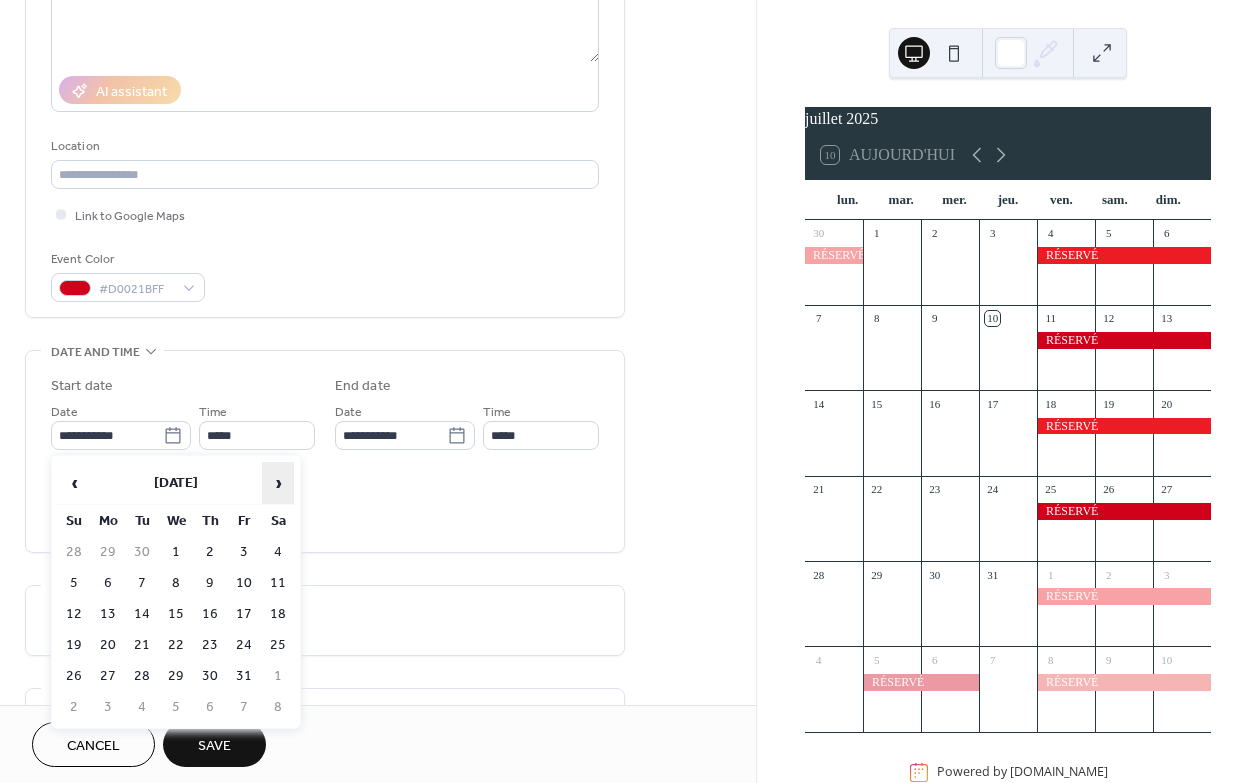 click on "›" at bounding box center [278, 483] 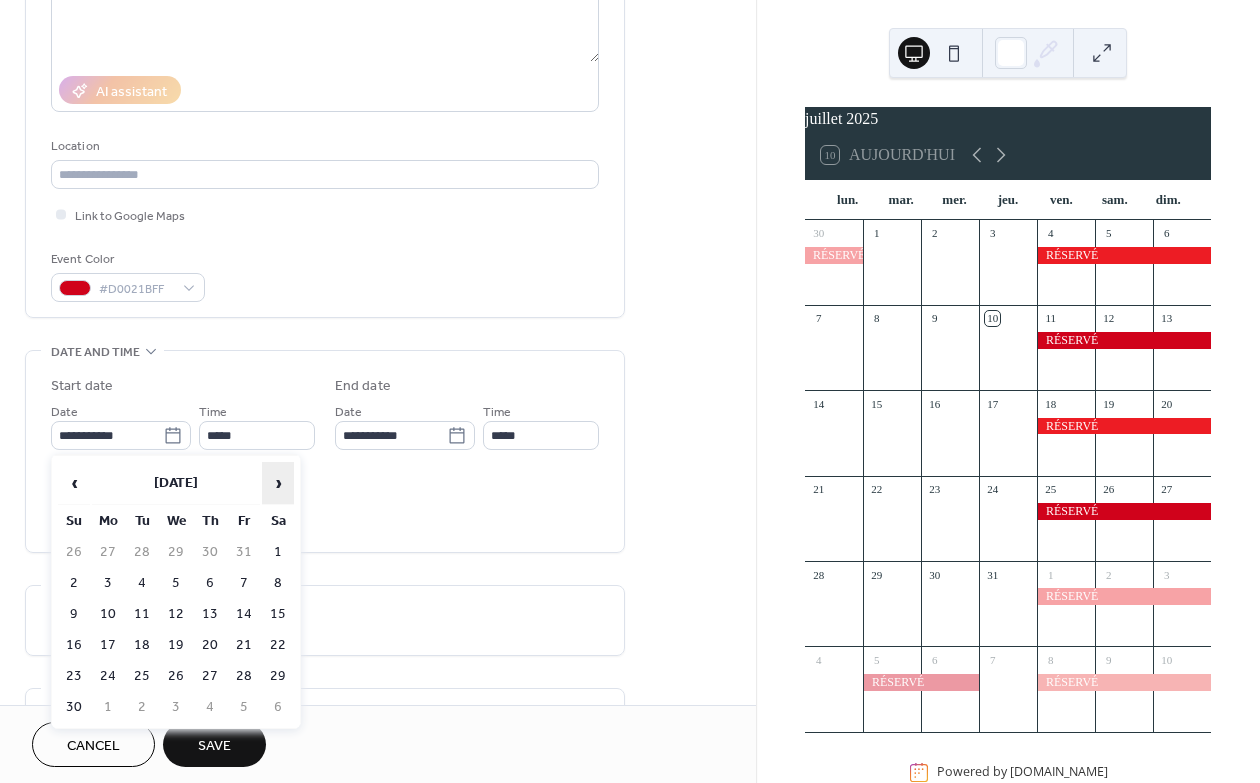 click on "›" at bounding box center [278, 483] 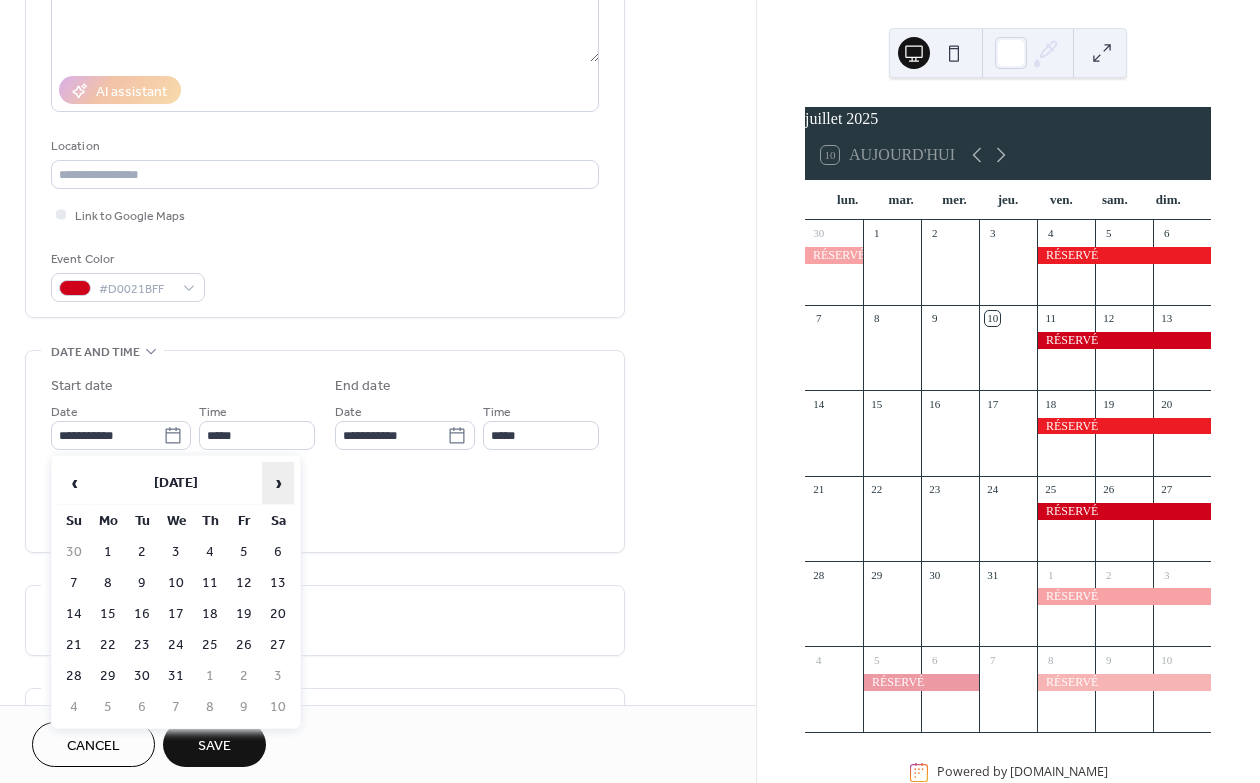 click on "›" at bounding box center (278, 483) 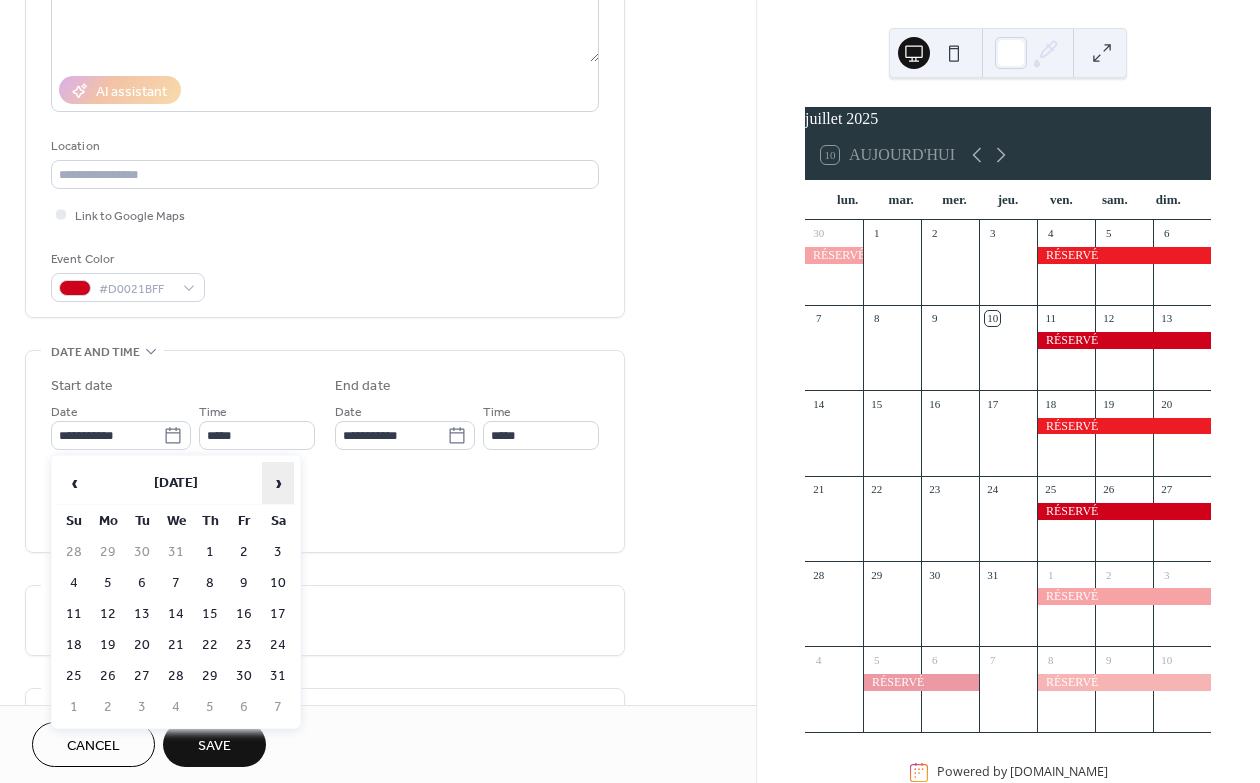 click on "›" at bounding box center [278, 483] 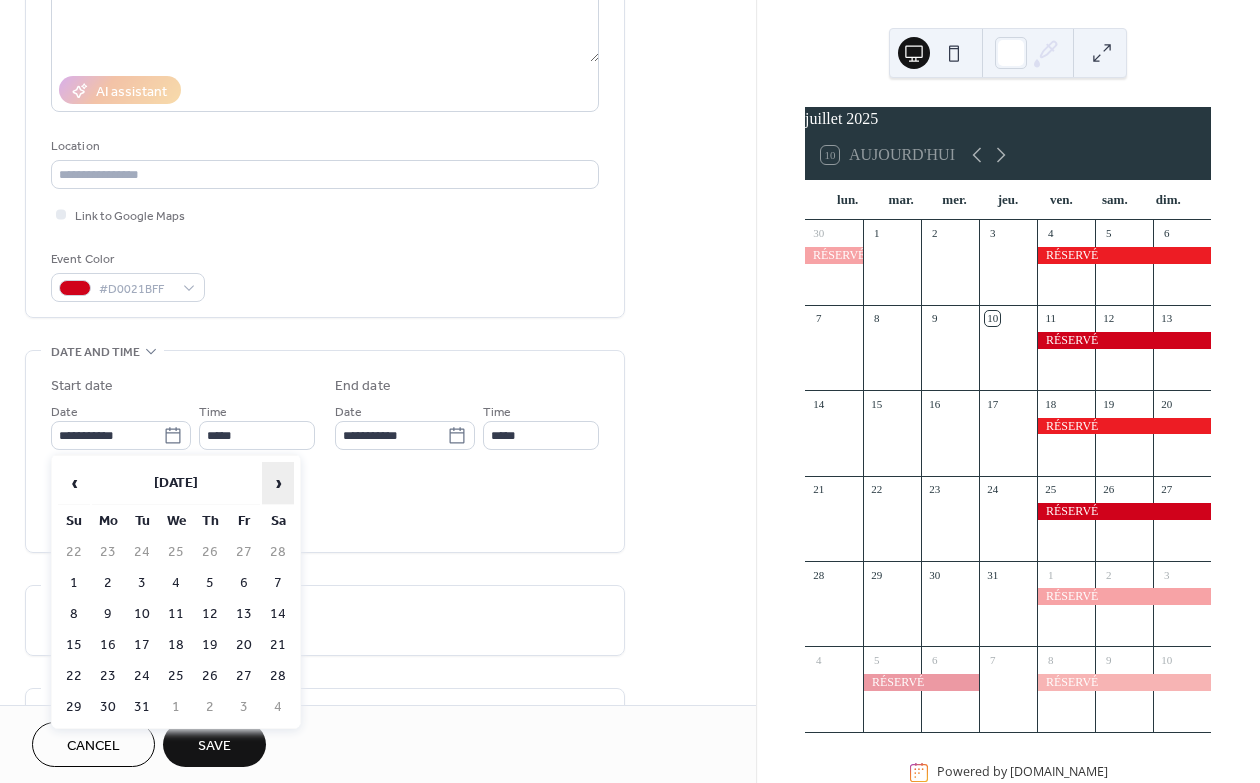 click on "›" at bounding box center (278, 483) 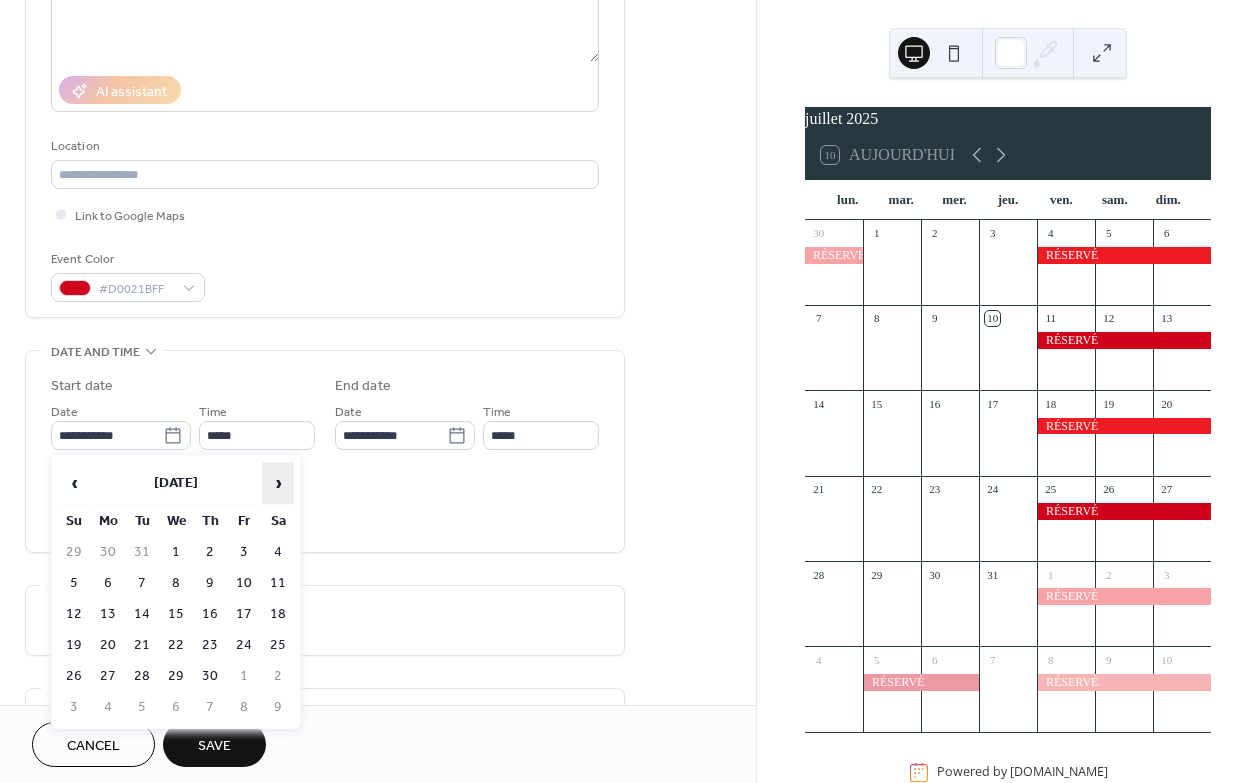 click on "›" at bounding box center [278, 483] 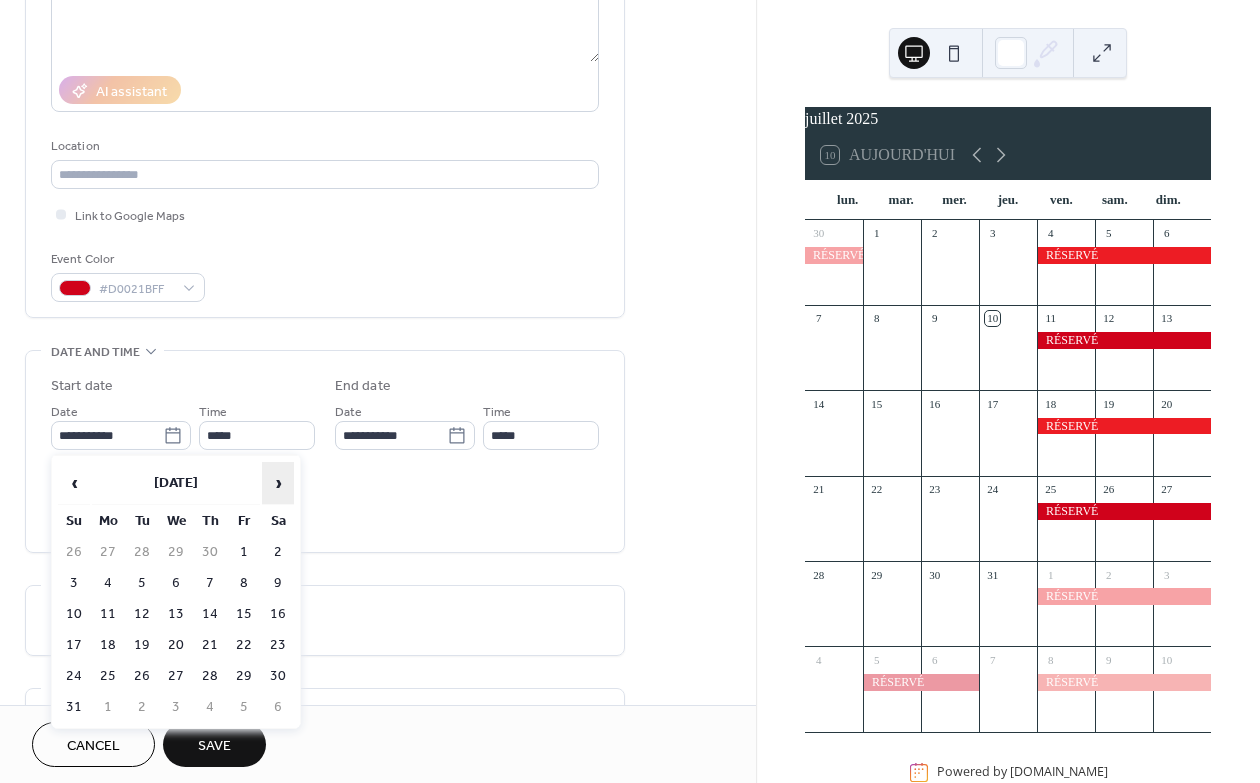 click on "›" at bounding box center (278, 483) 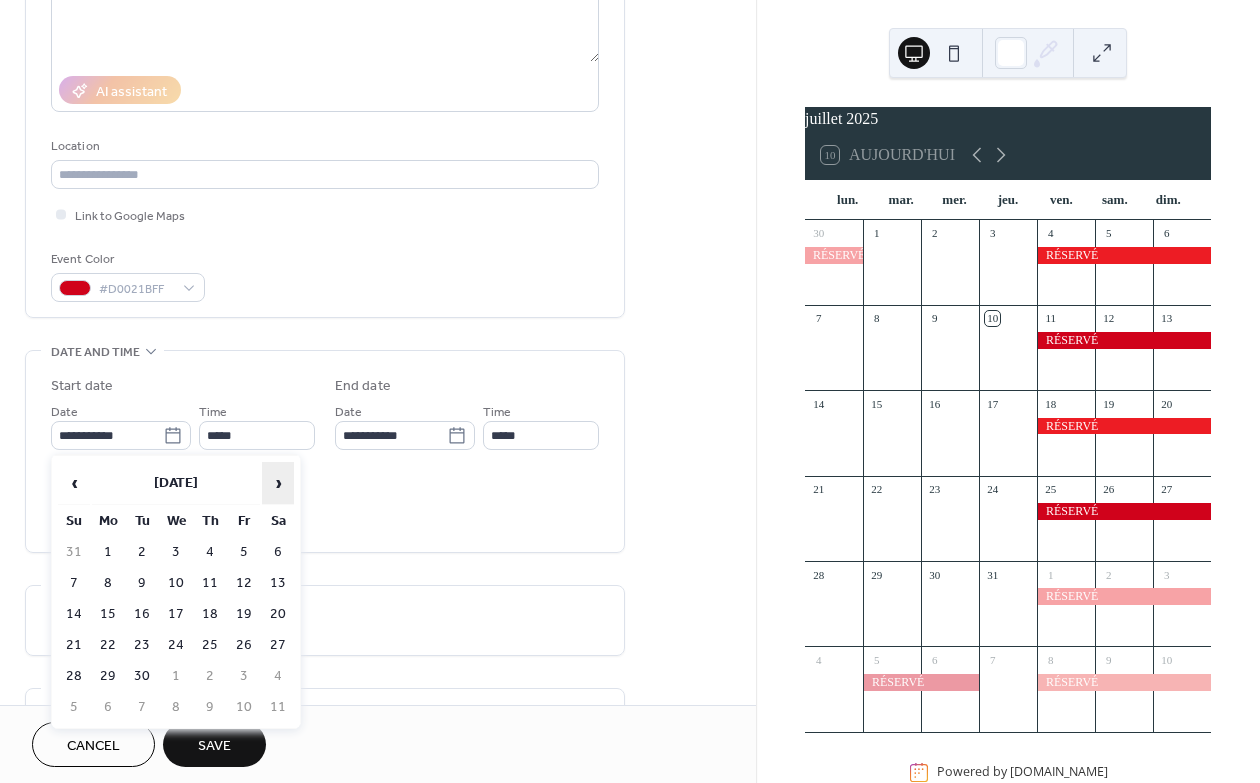 click on "›" at bounding box center [278, 483] 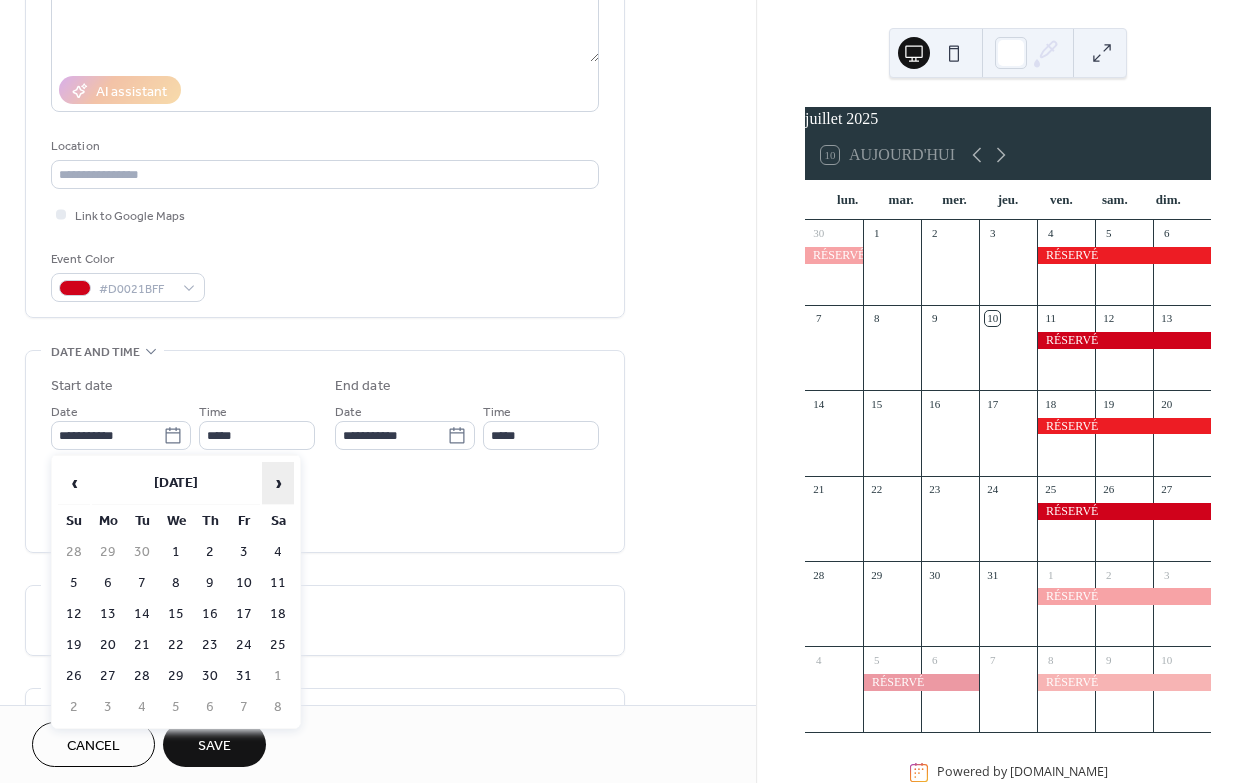 click on "›" at bounding box center (278, 483) 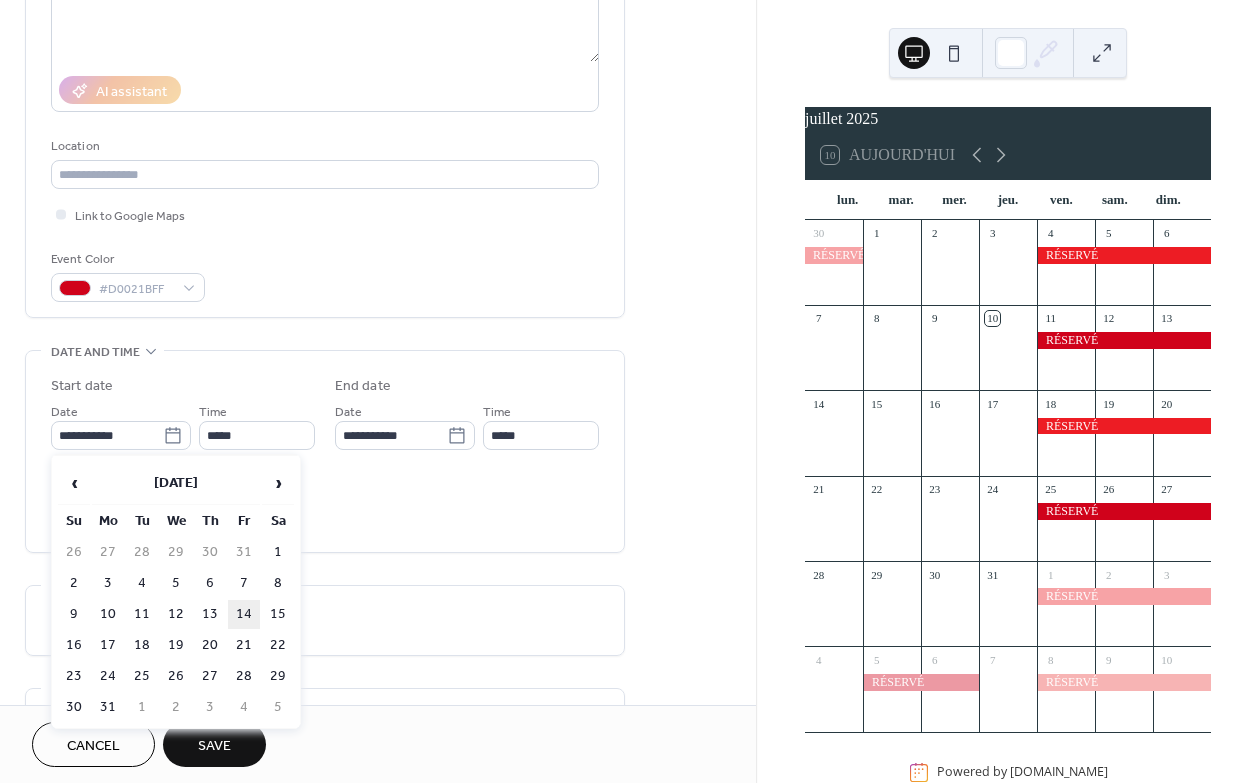 click on "14" at bounding box center (244, 614) 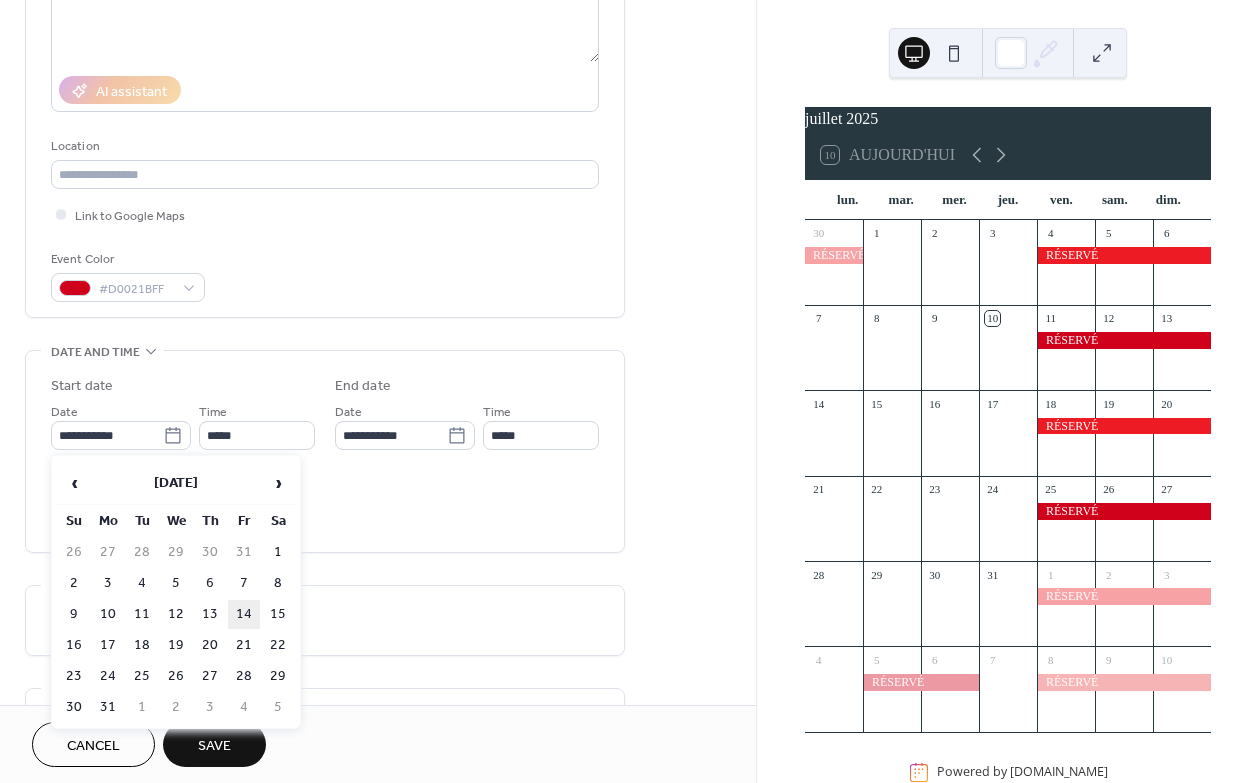 type on "**********" 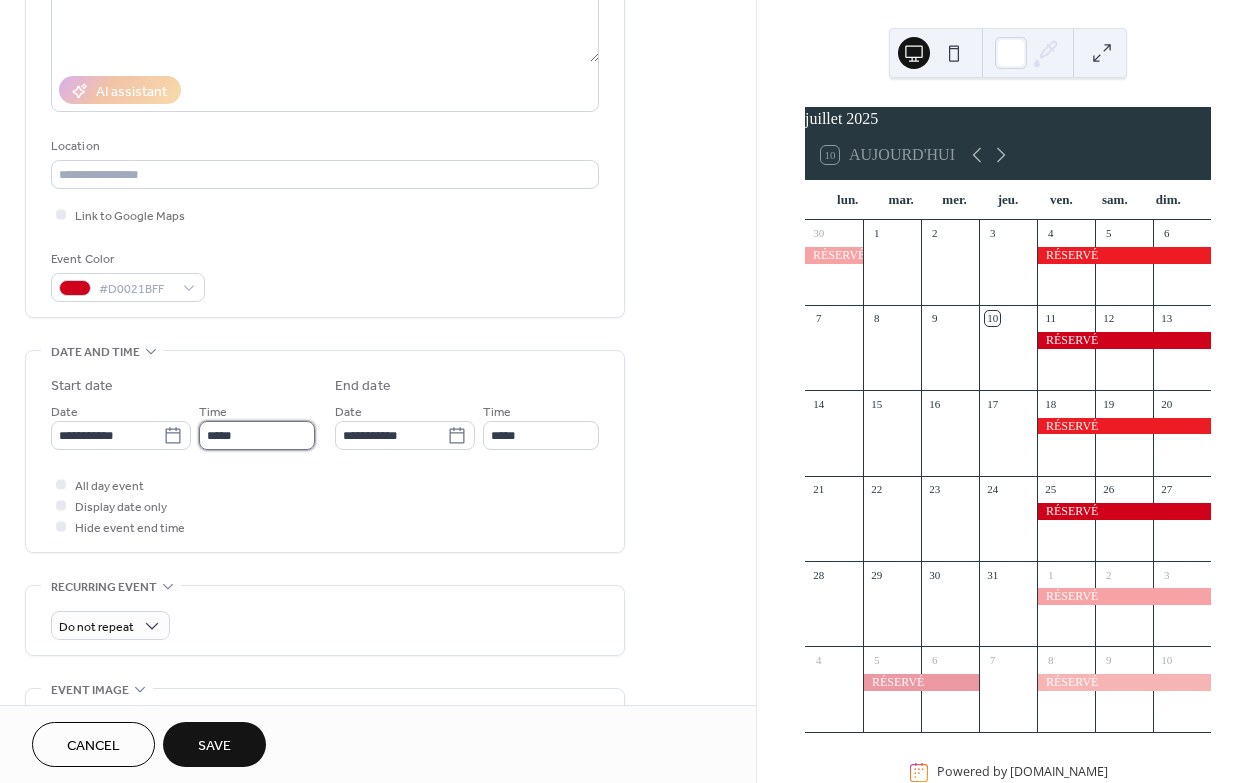 click on "*****" at bounding box center (257, 435) 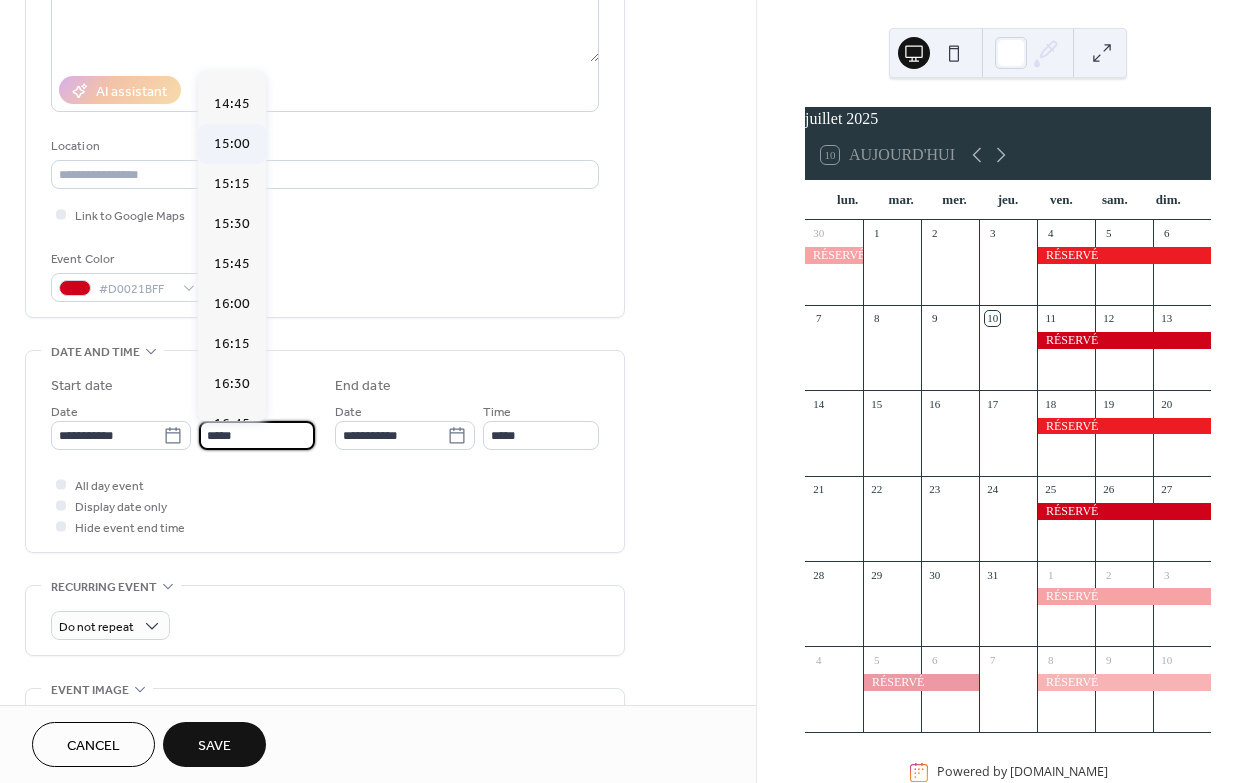 scroll, scrollTop: 2368, scrollLeft: 0, axis: vertical 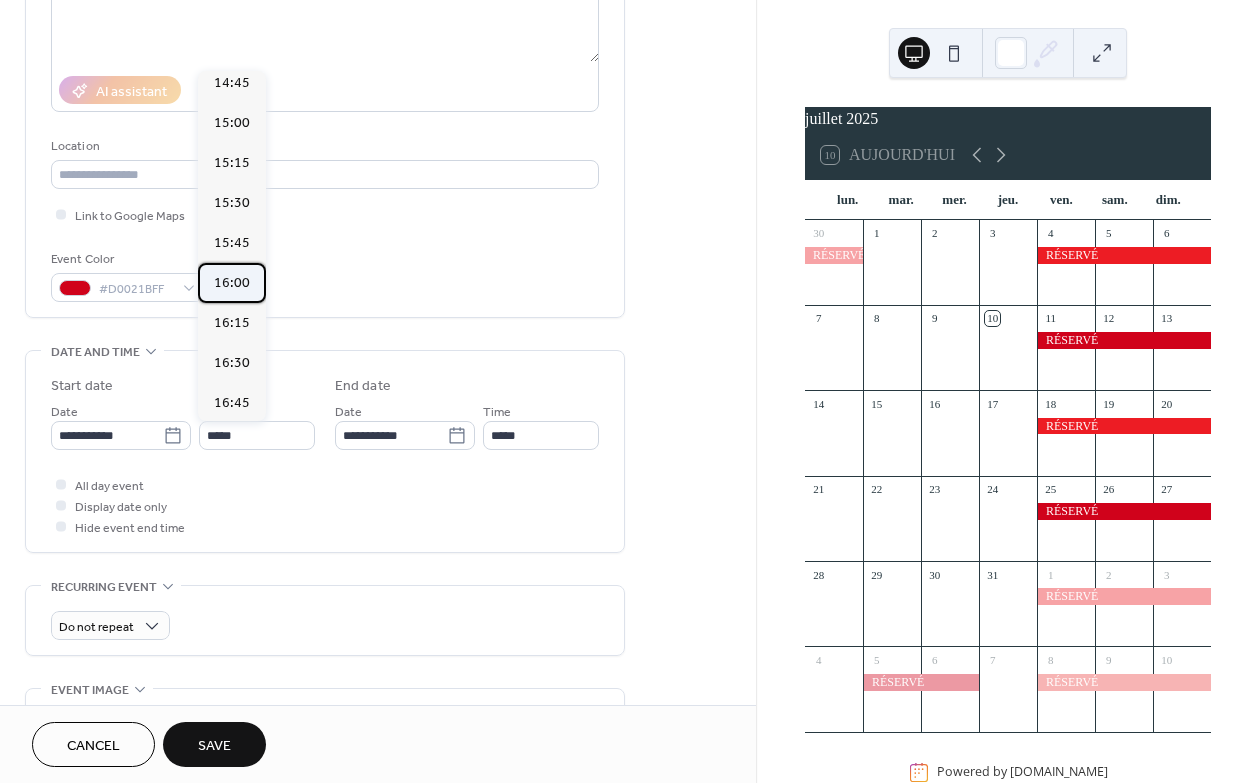 click on "16:00" at bounding box center (232, 283) 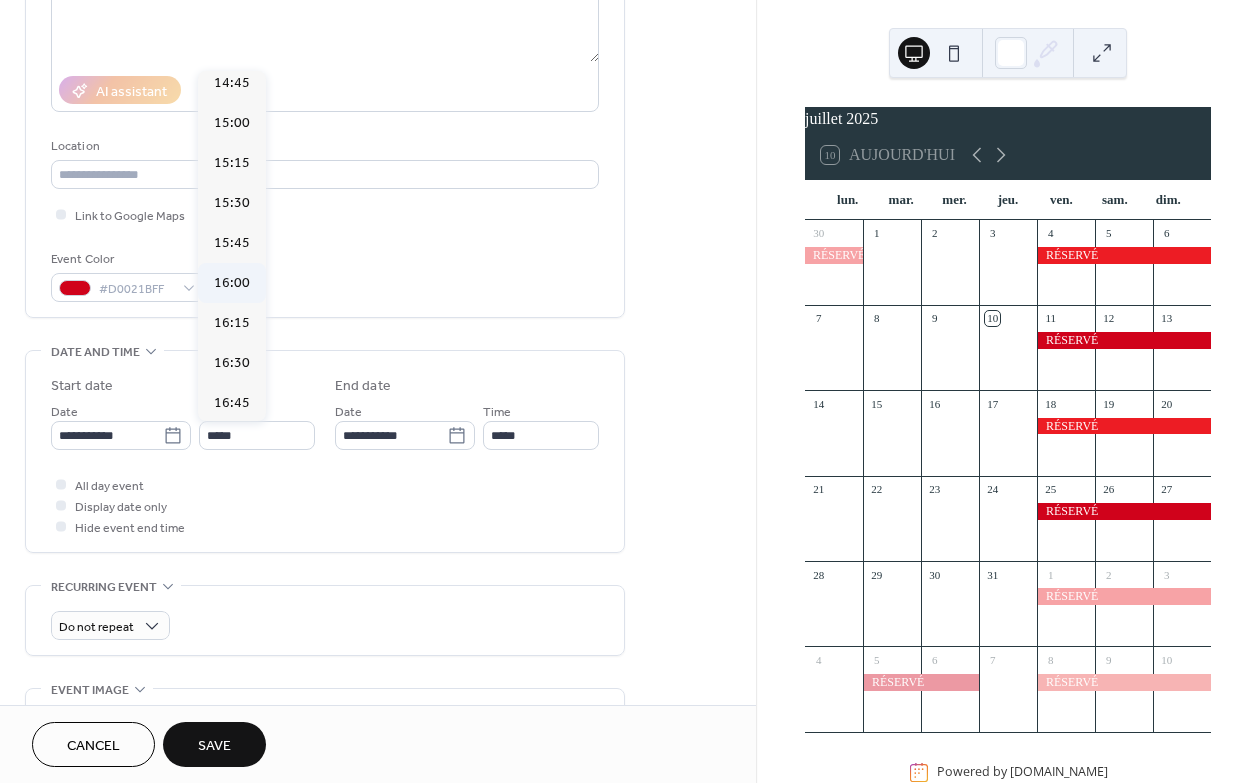 type on "*****" 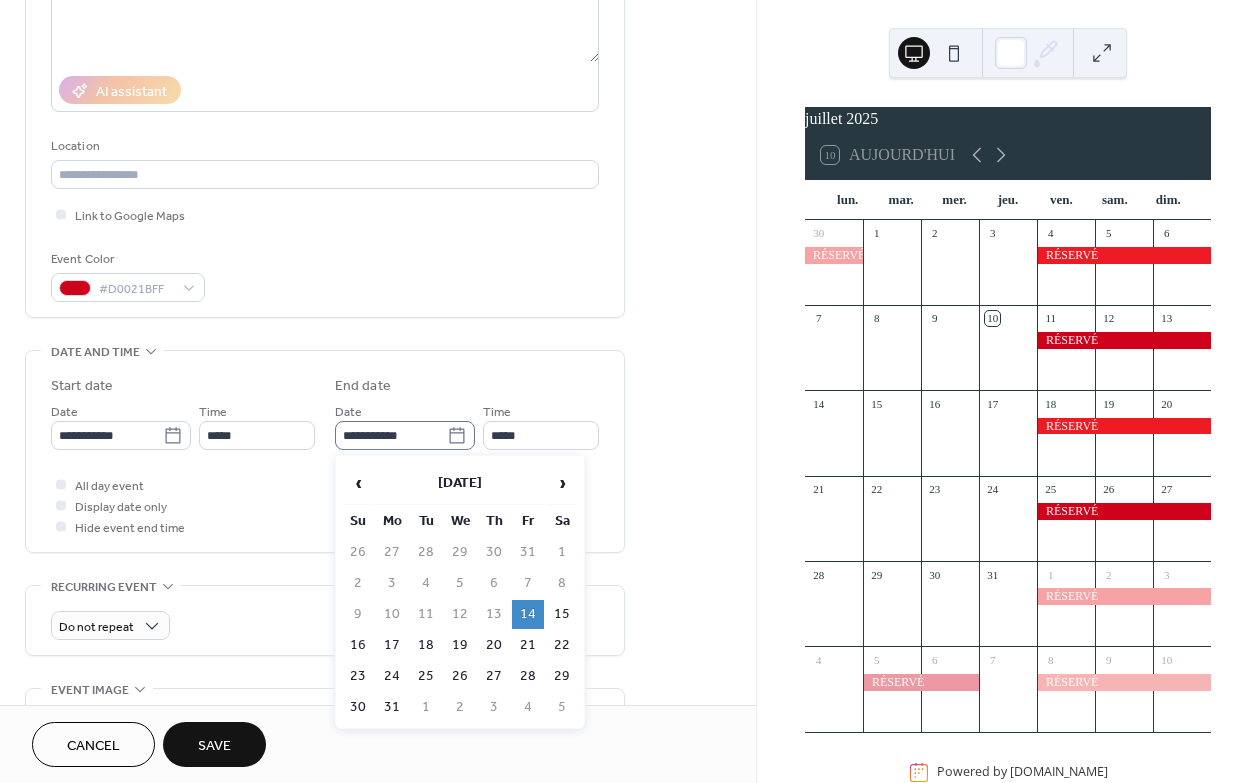 click 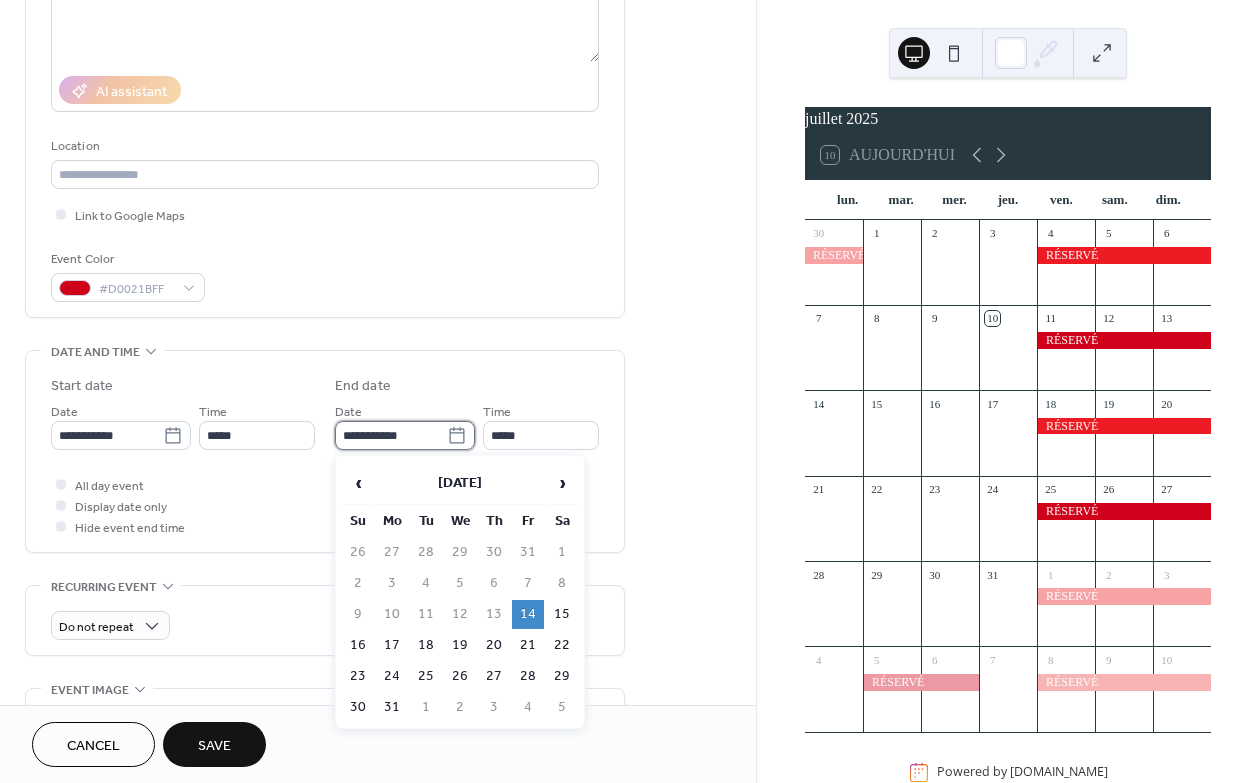 click on "**********" at bounding box center (391, 435) 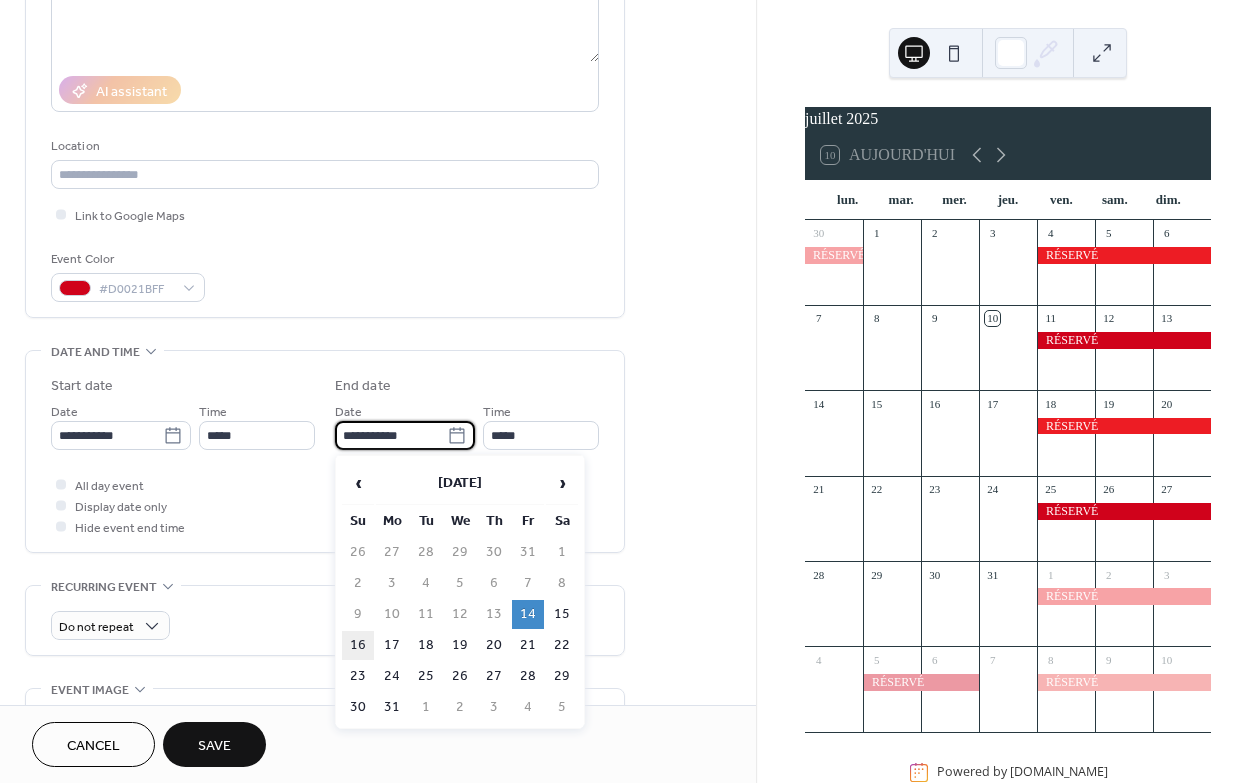 click on "16" at bounding box center (358, 645) 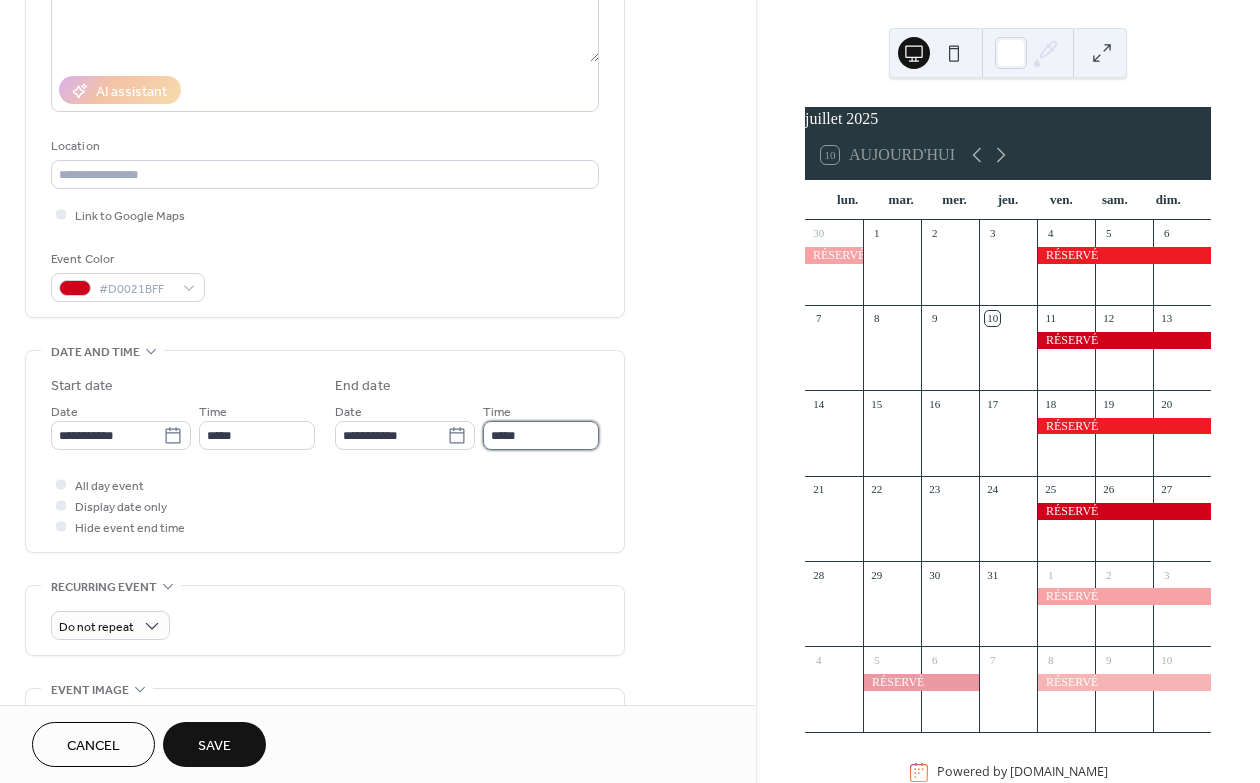 click on "*****" at bounding box center (541, 435) 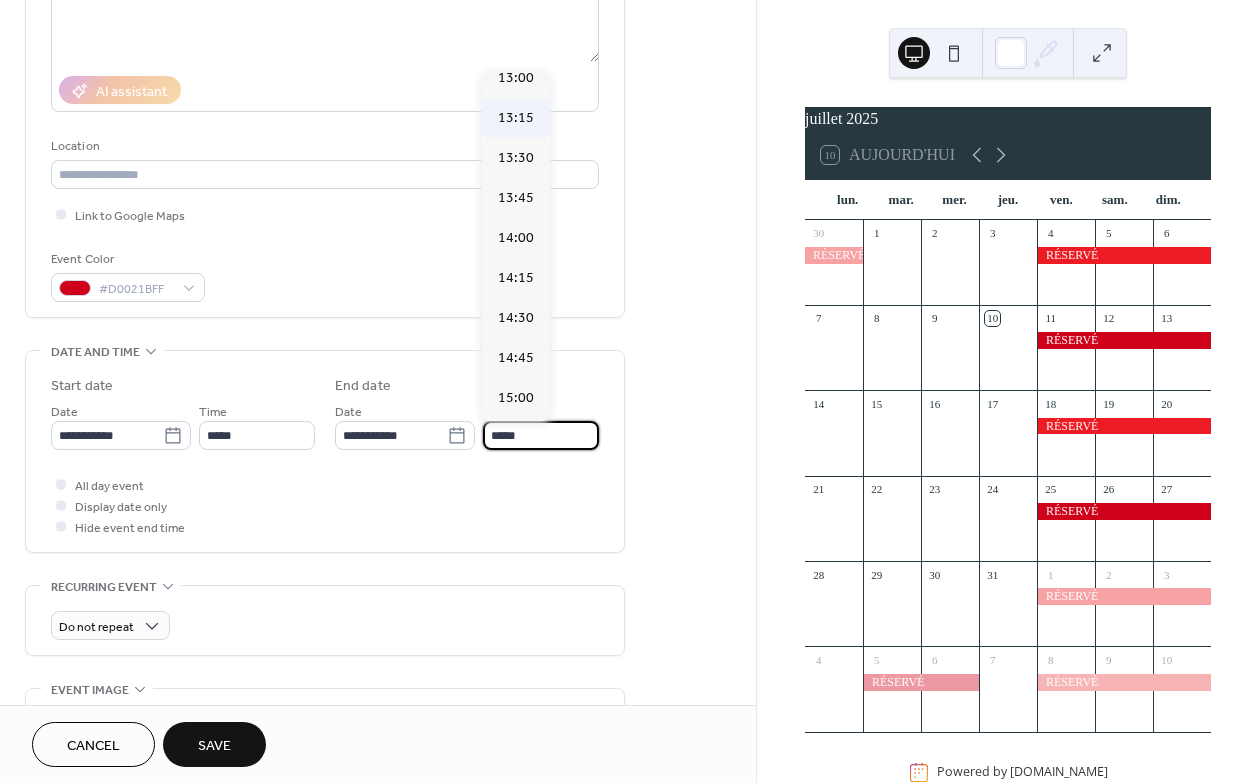 scroll, scrollTop: 2088, scrollLeft: 0, axis: vertical 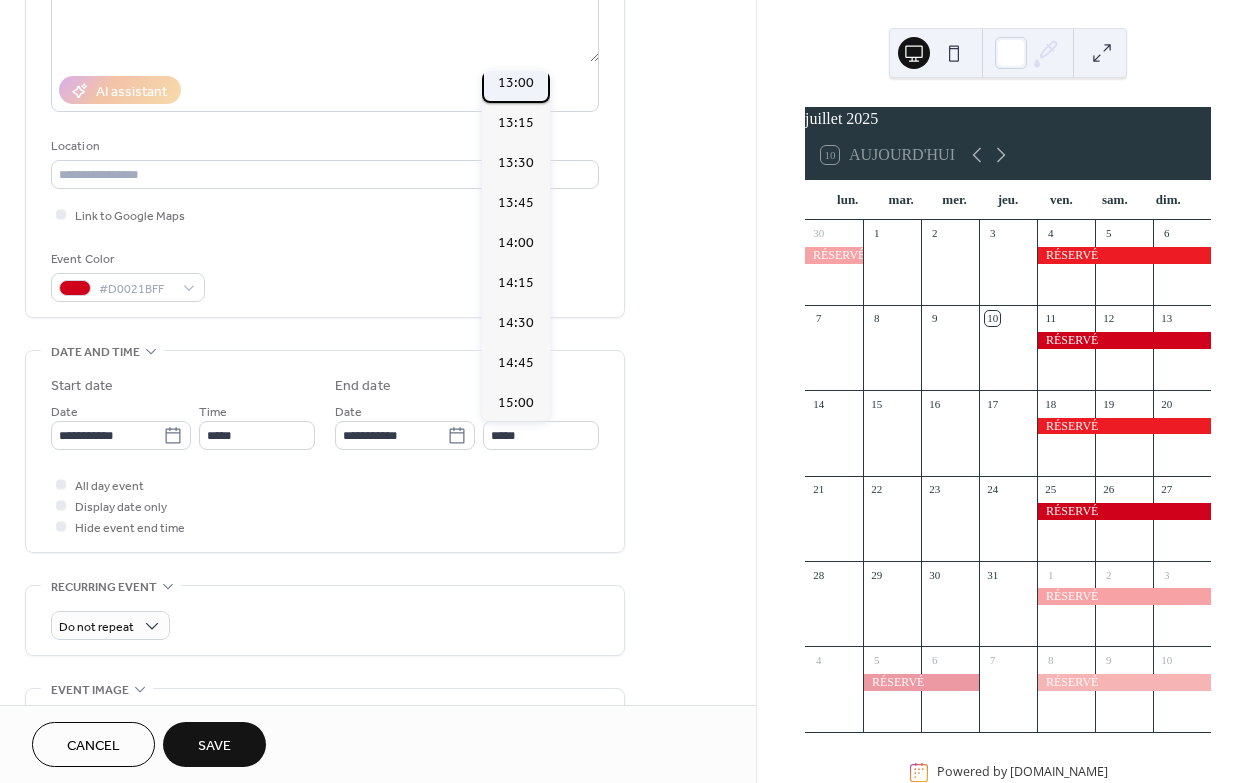 click on "13:00" at bounding box center (516, 83) 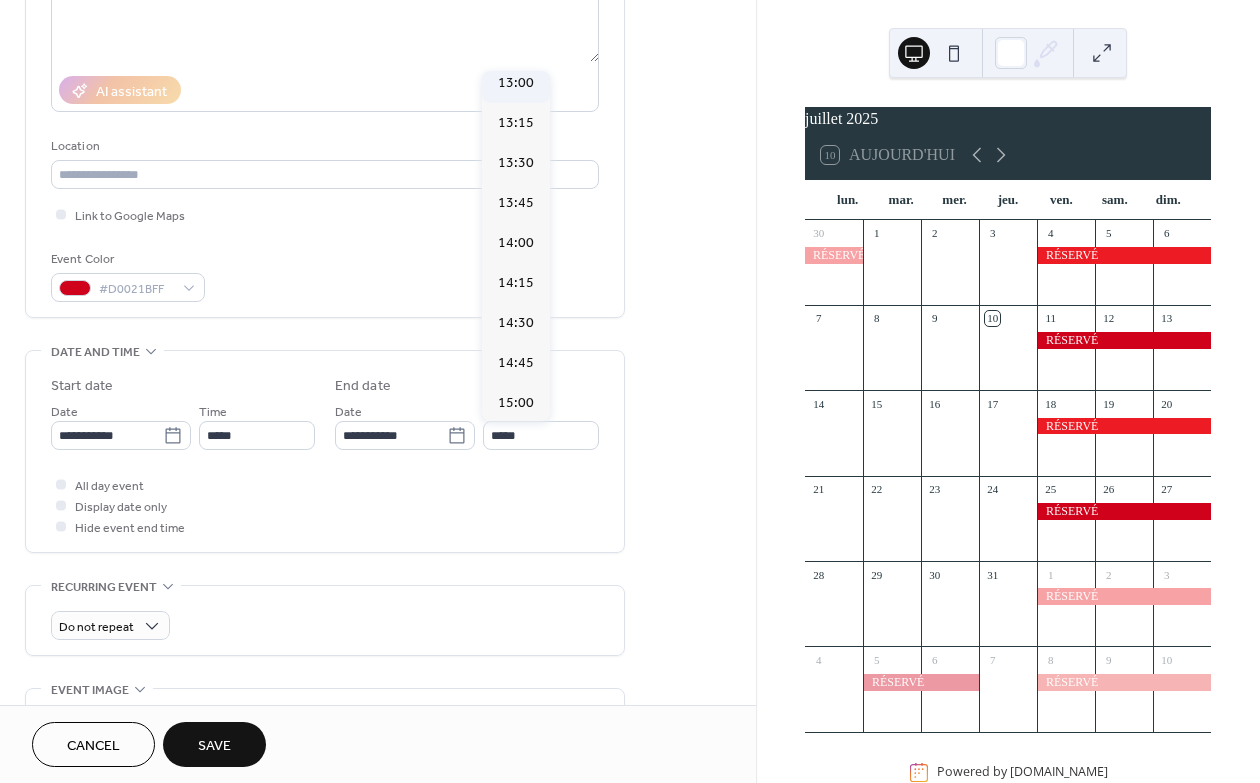 type on "*****" 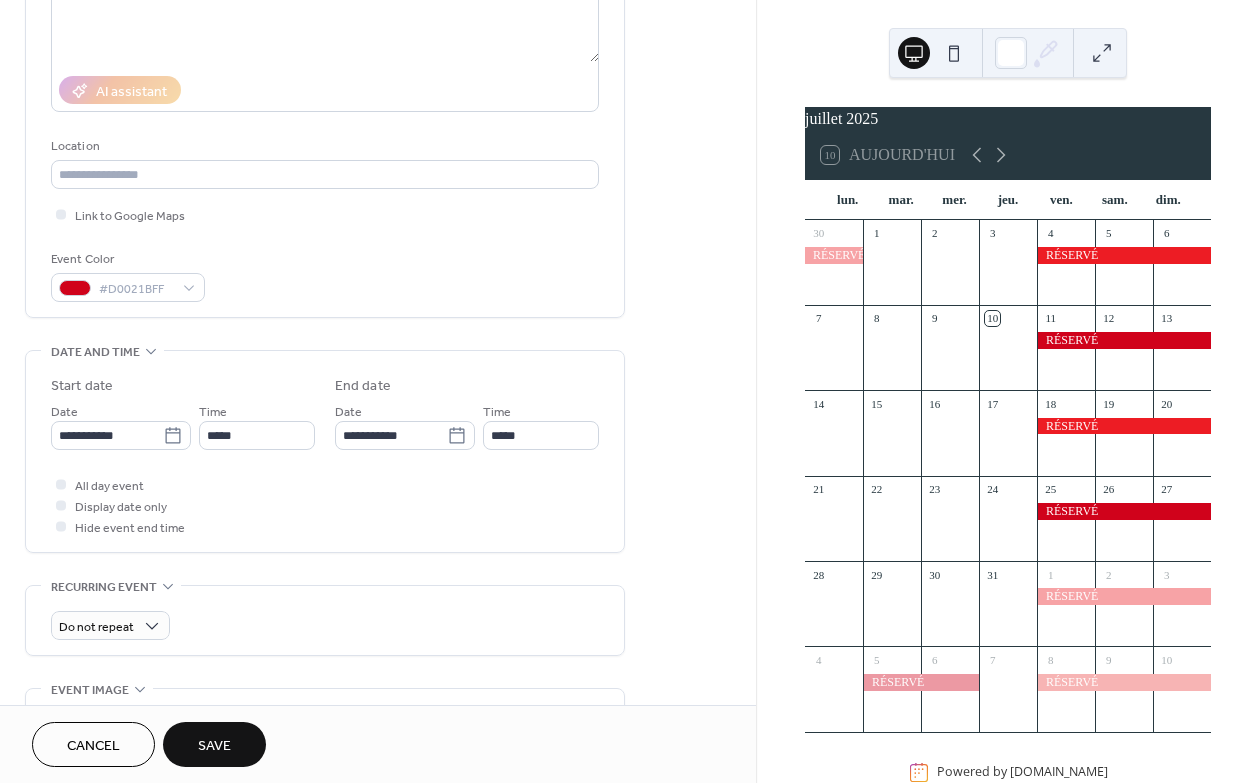 click on "All day event Display date only Hide event end time" at bounding box center [325, 505] 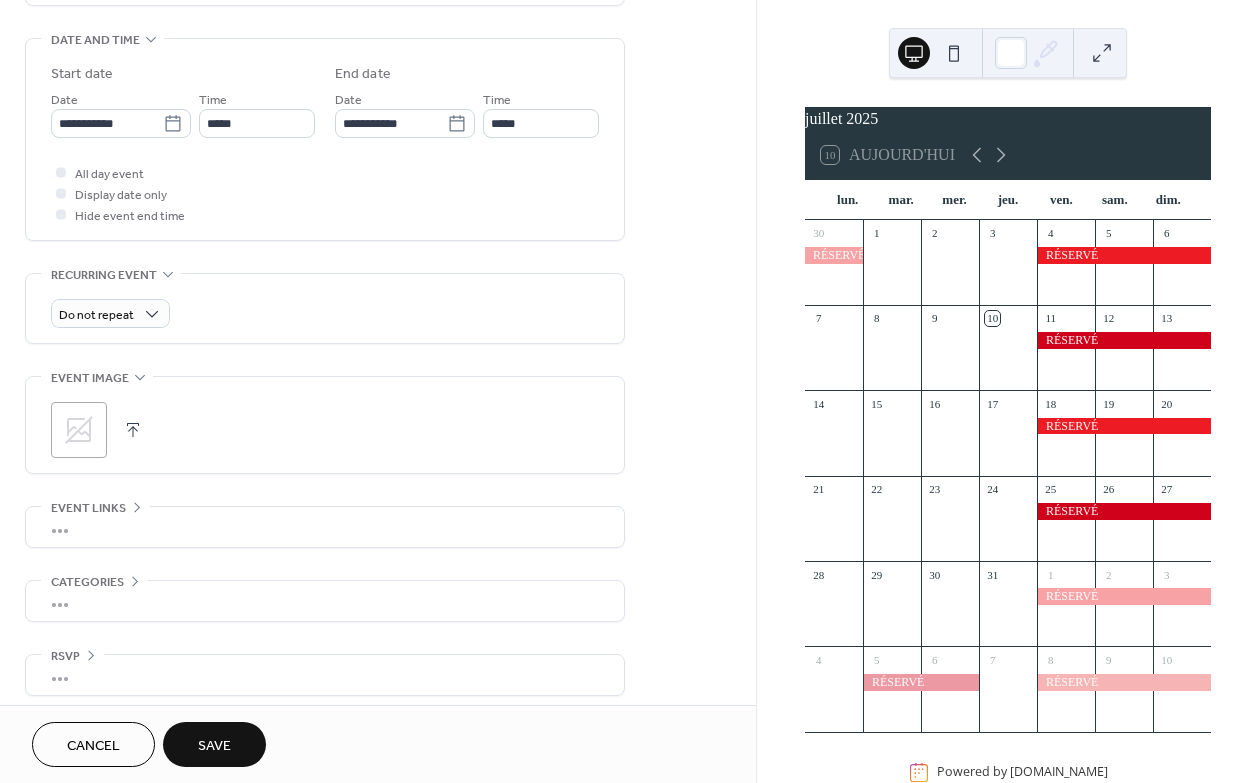 scroll, scrollTop: 623, scrollLeft: 0, axis: vertical 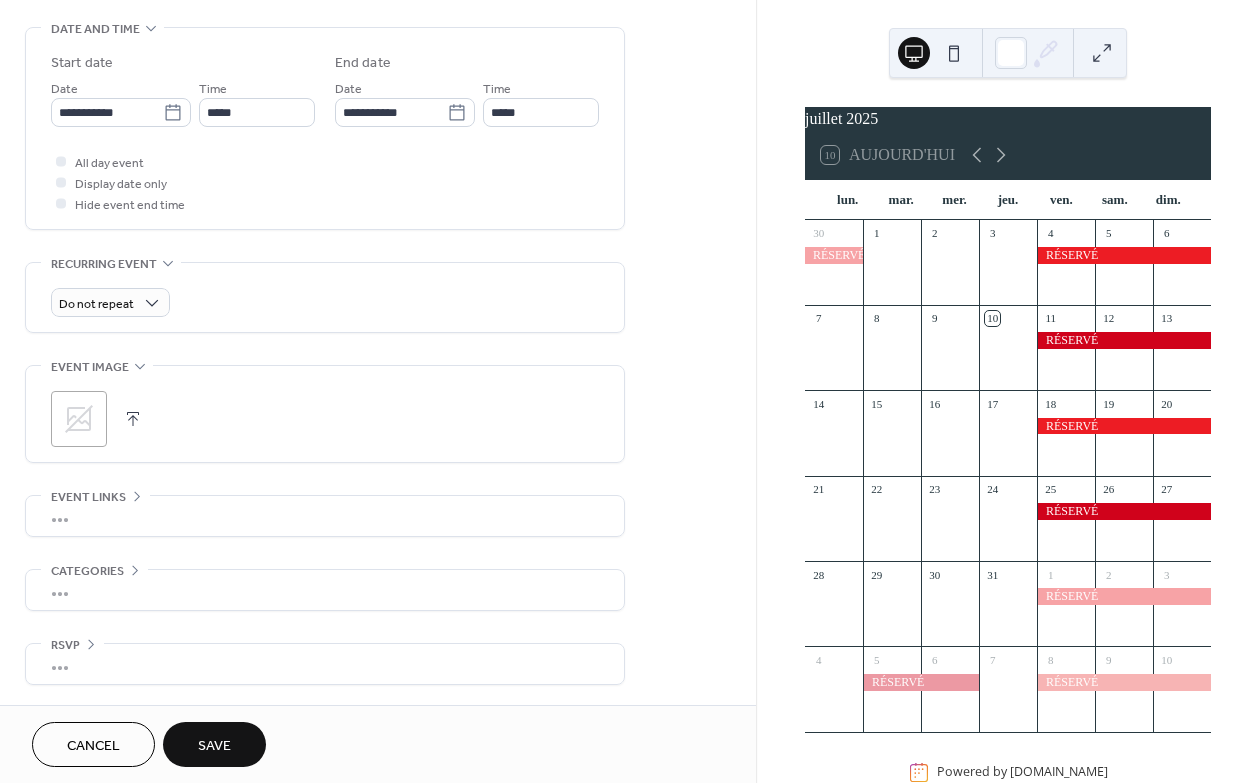 click on "Save" at bounding box center [214, 744] 